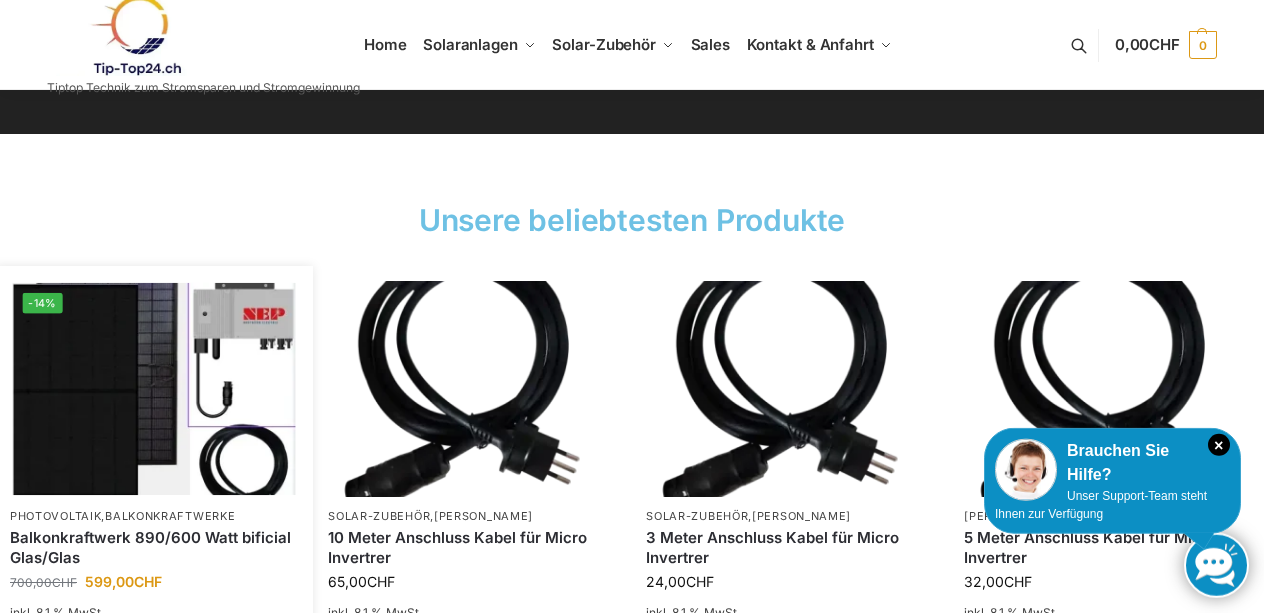 scroll, scrollTop: 2754, scrollLeft: 0, axis: vertical 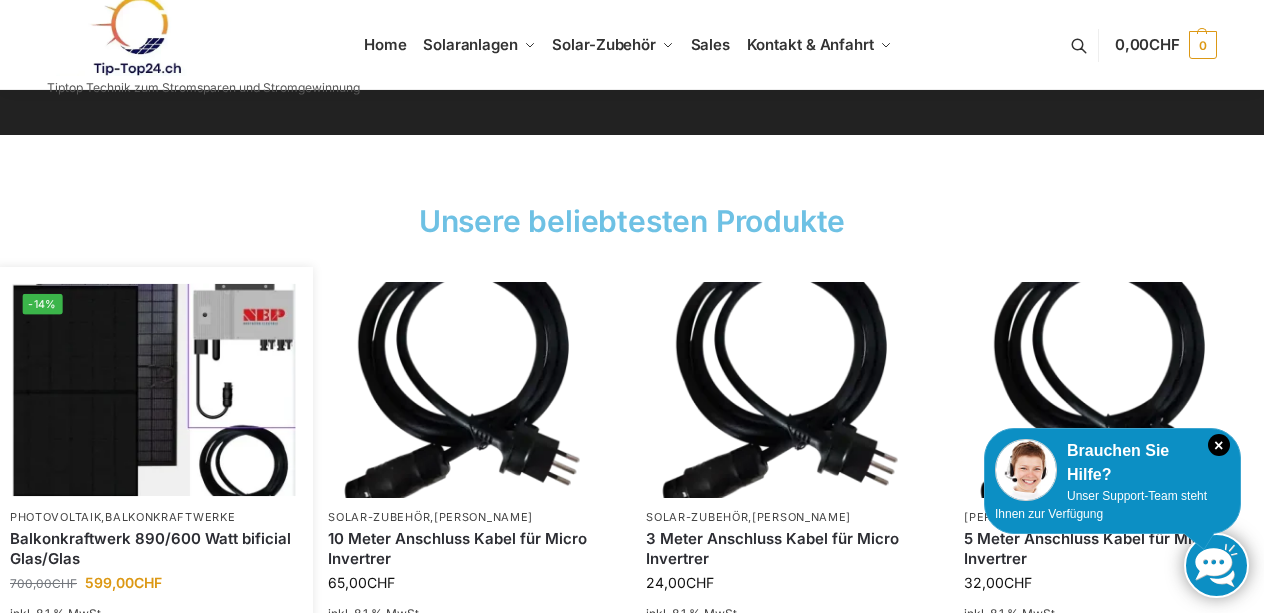 click at bounding box center [154, 390] 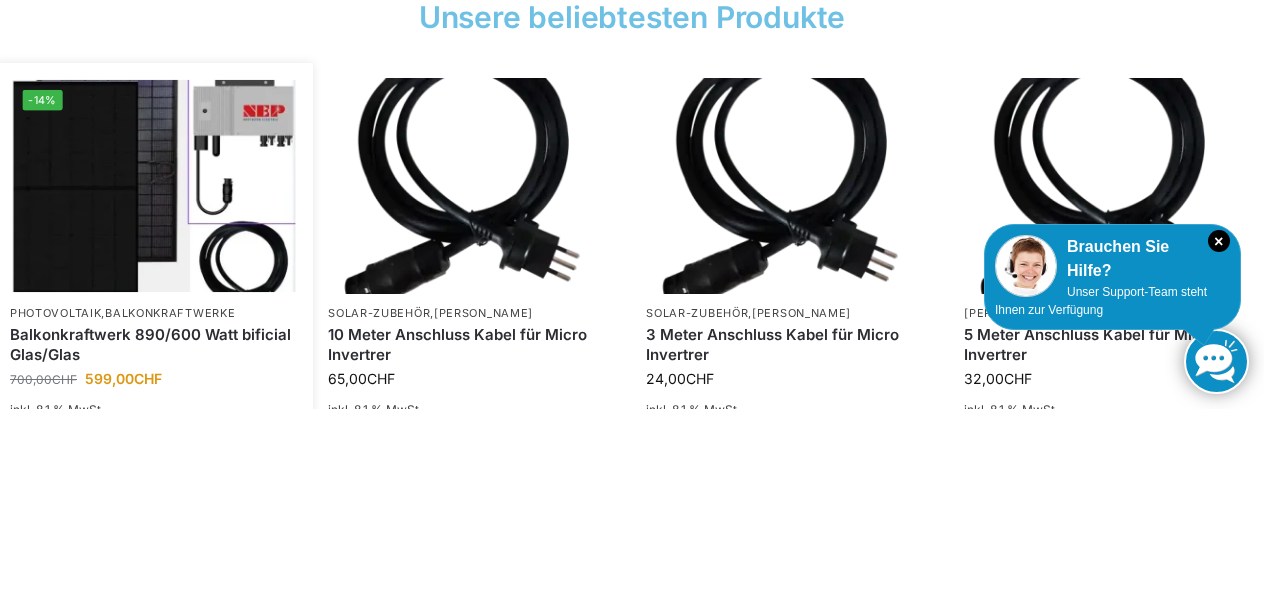 scroll, scrollTop: 2958, scrollLeft: 0, axis: vertical 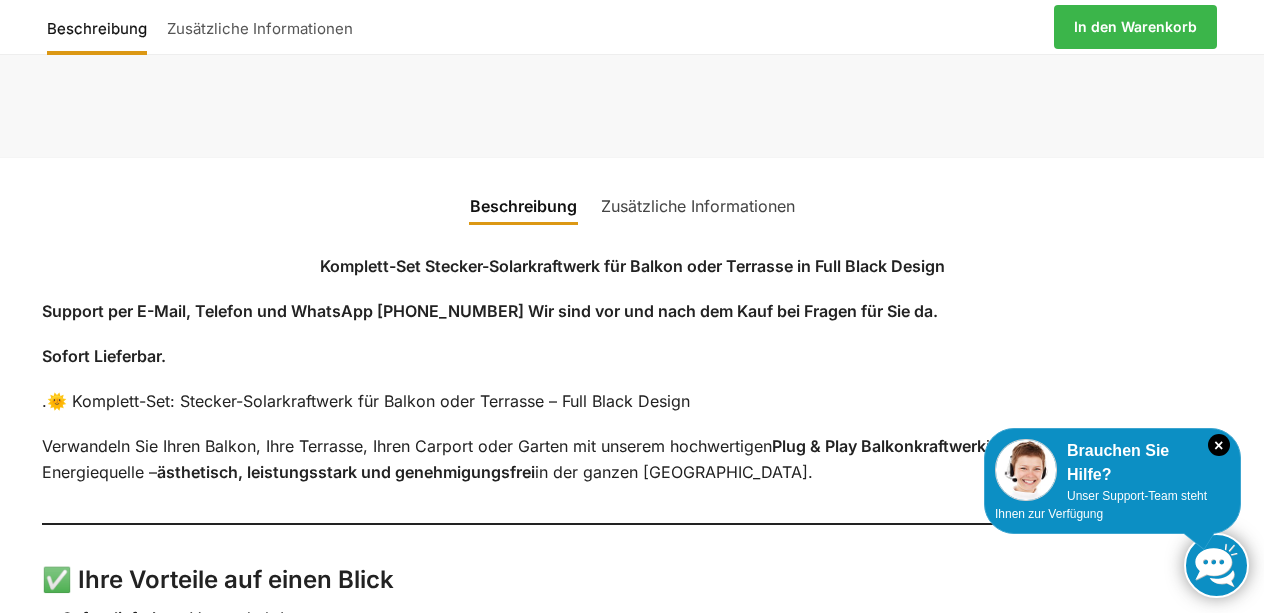 click on "Zusätzliche Informationen" at bounding box center (698, 206) 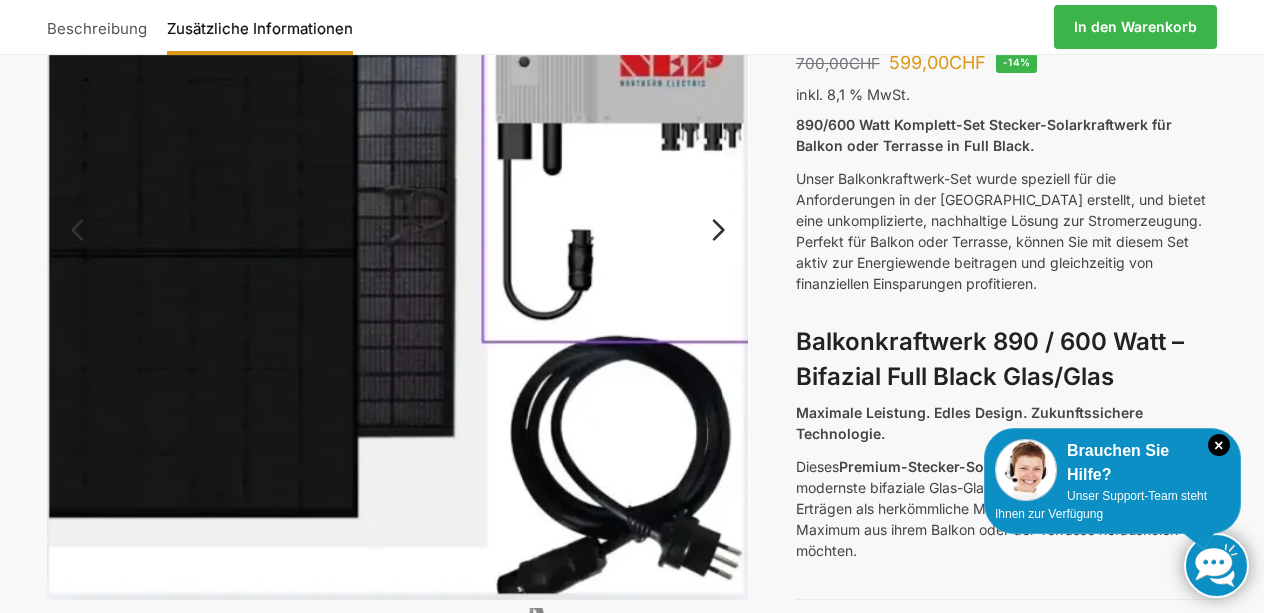 scroll, scrollTop: 204, scrollLeft: 0, axis: vertical 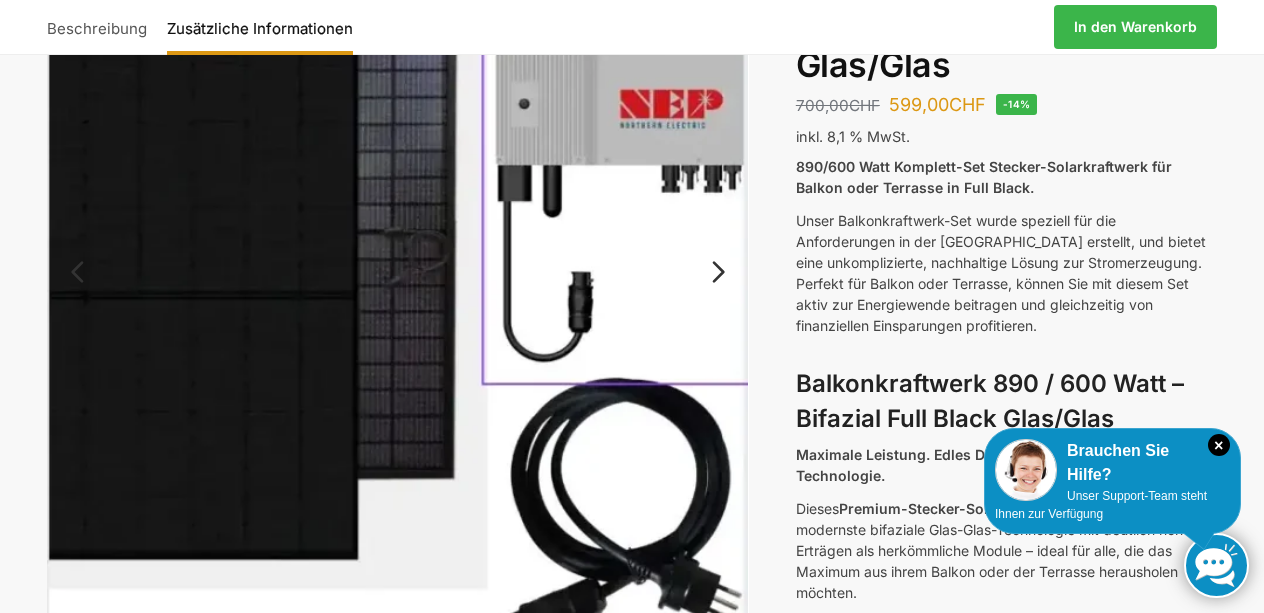 click on "Next" at bounding box center (715, 282) 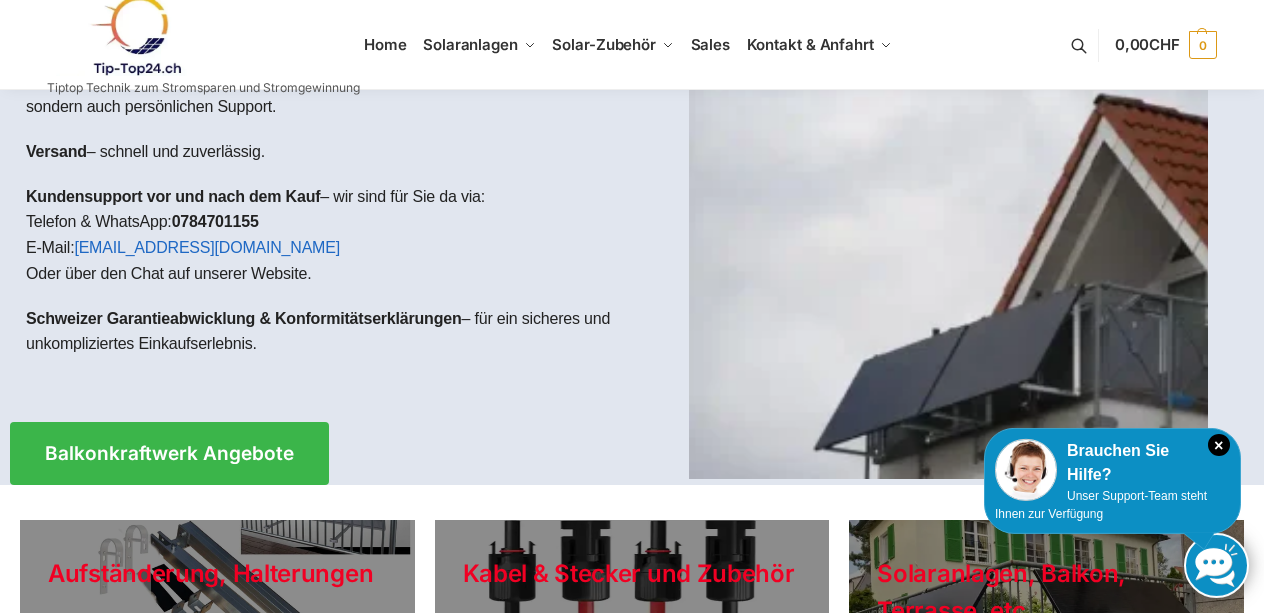 scroll, scrollTop: 0, scrollLeft: 0, axis: both 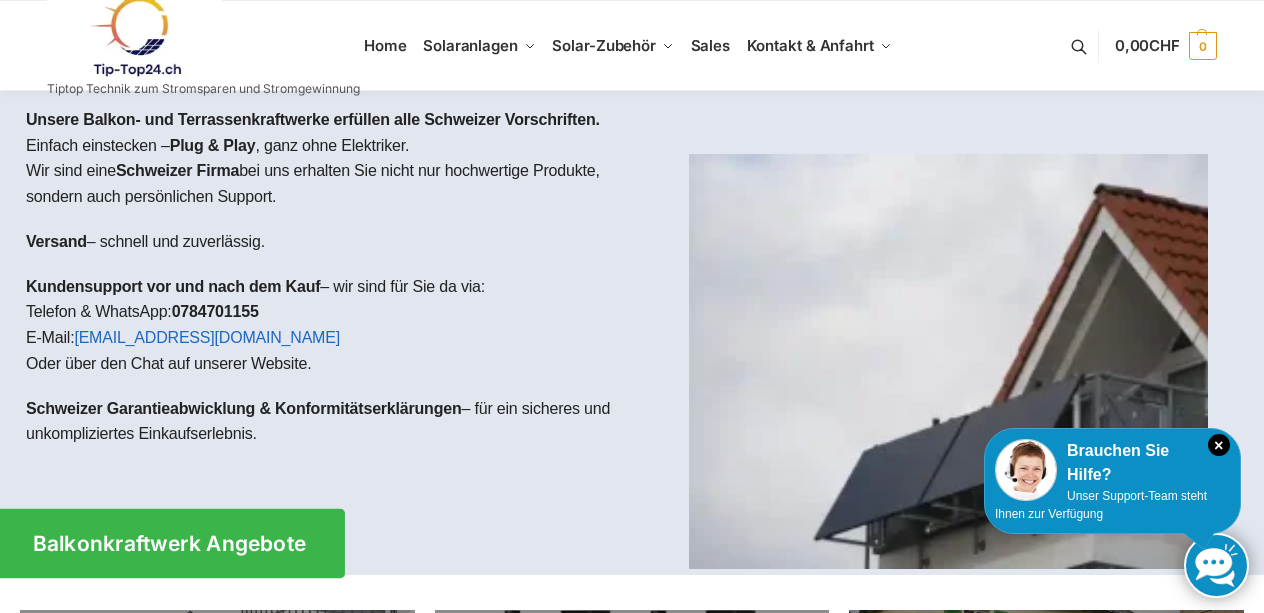 click on "Balkonkraftwerk Angebote" at bounding box center [170, 543] 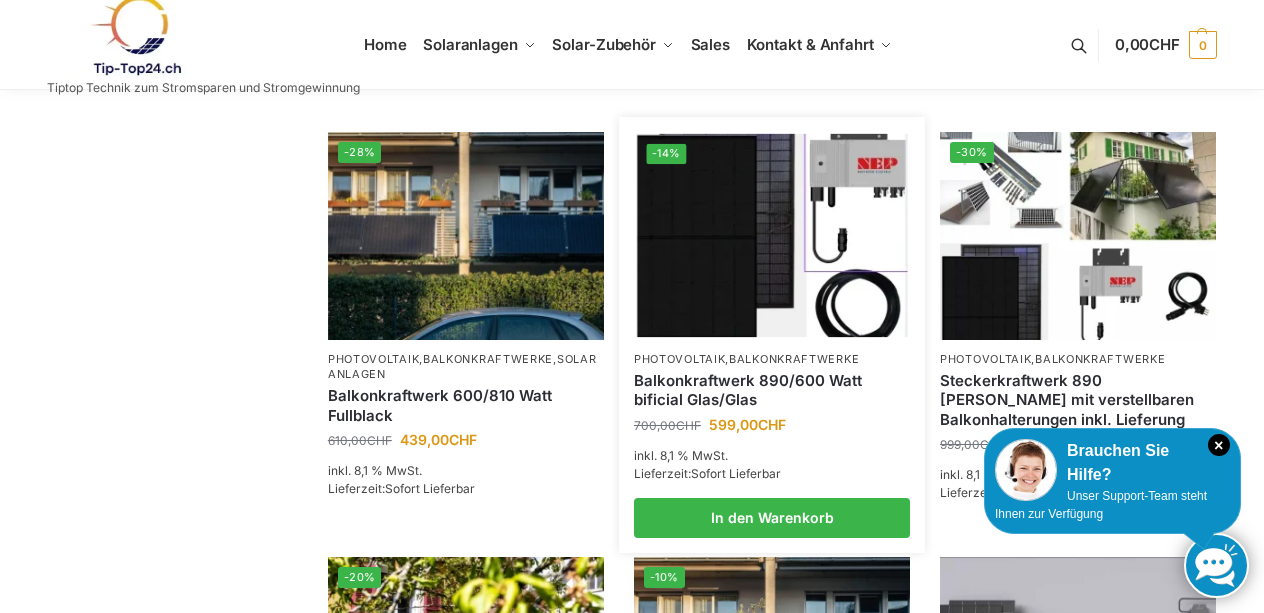 scroll, scrollTop: 918, scrollLeft: 0, axis: vertical 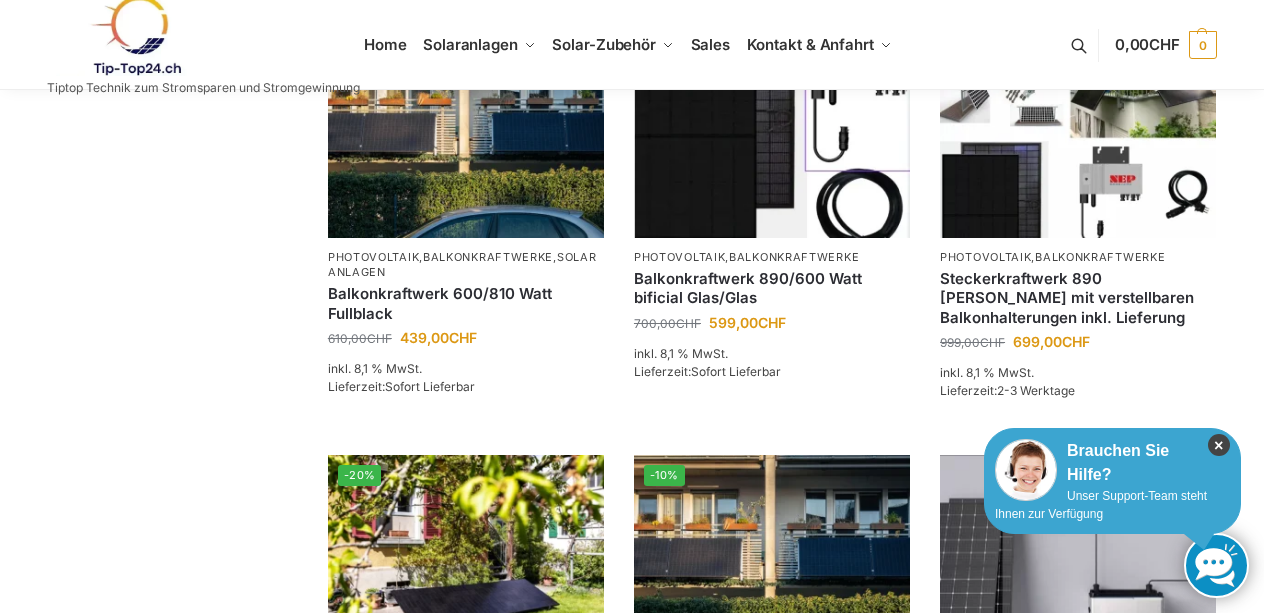 click on "×" at bounding box center (1219, 445) 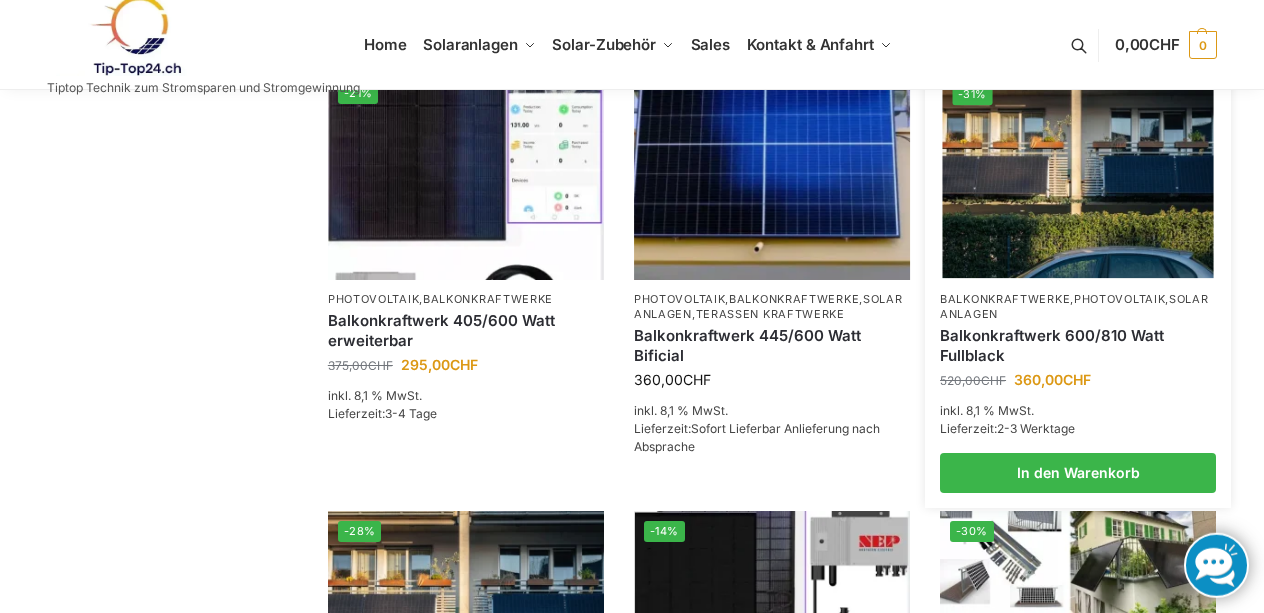 scroll, scrollTop: 408, scrollLeft: 0, axis: vertical 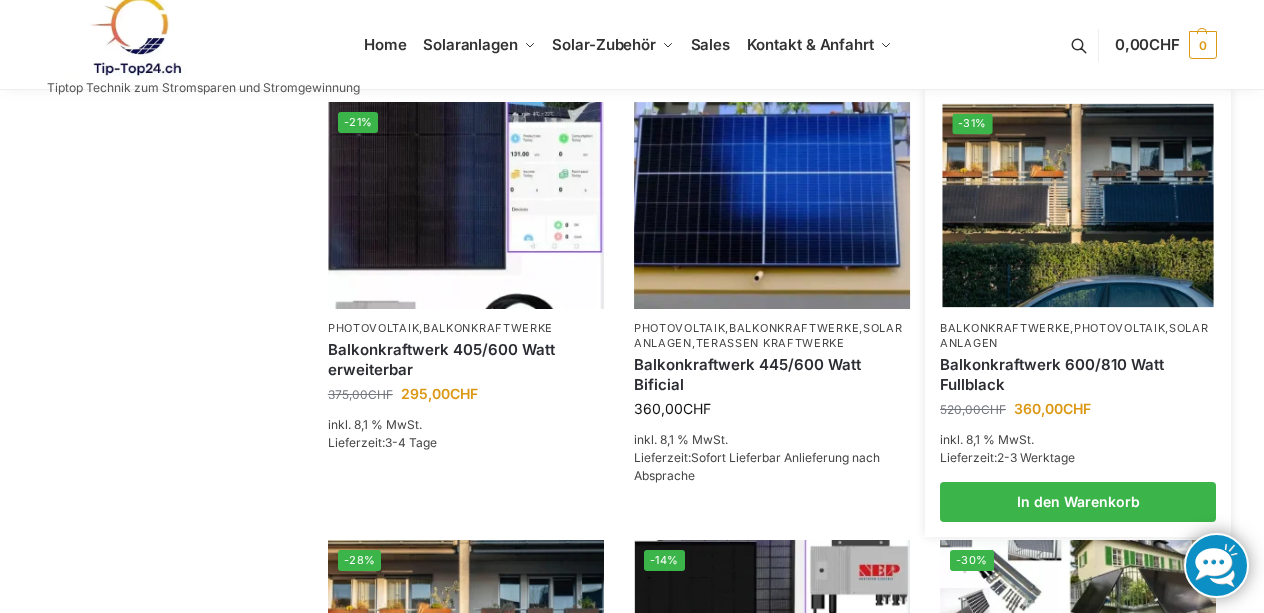 click at bounding box center [1078, 204] 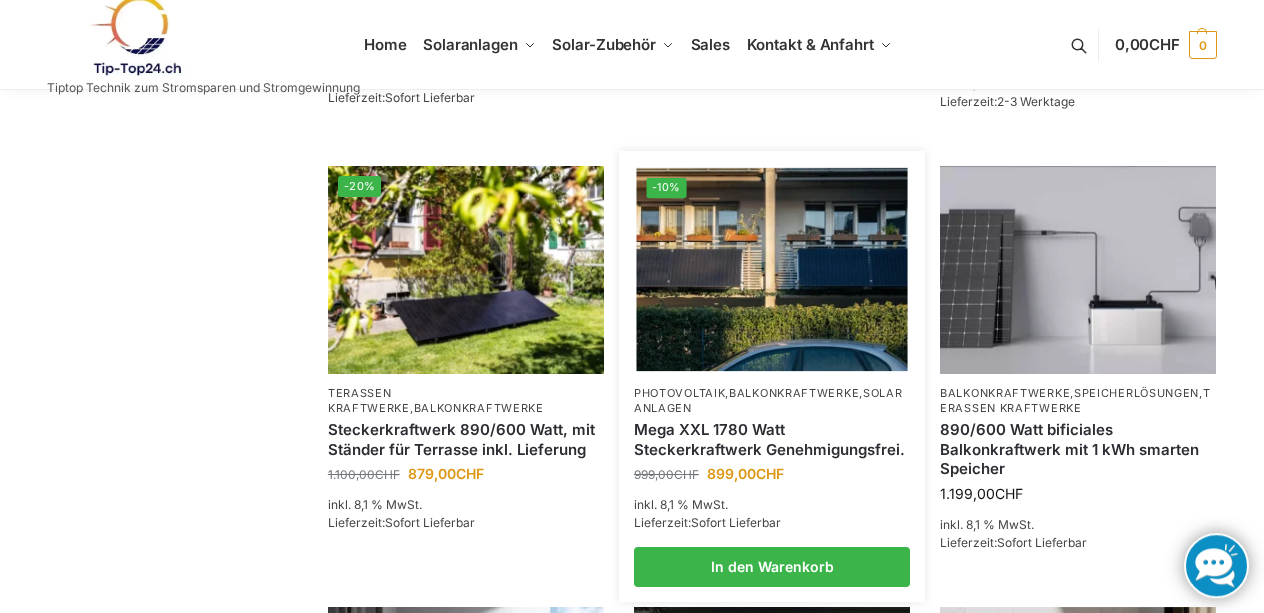scroll, scrollTop: 1229, scrollLeft: 0, axis: vertical 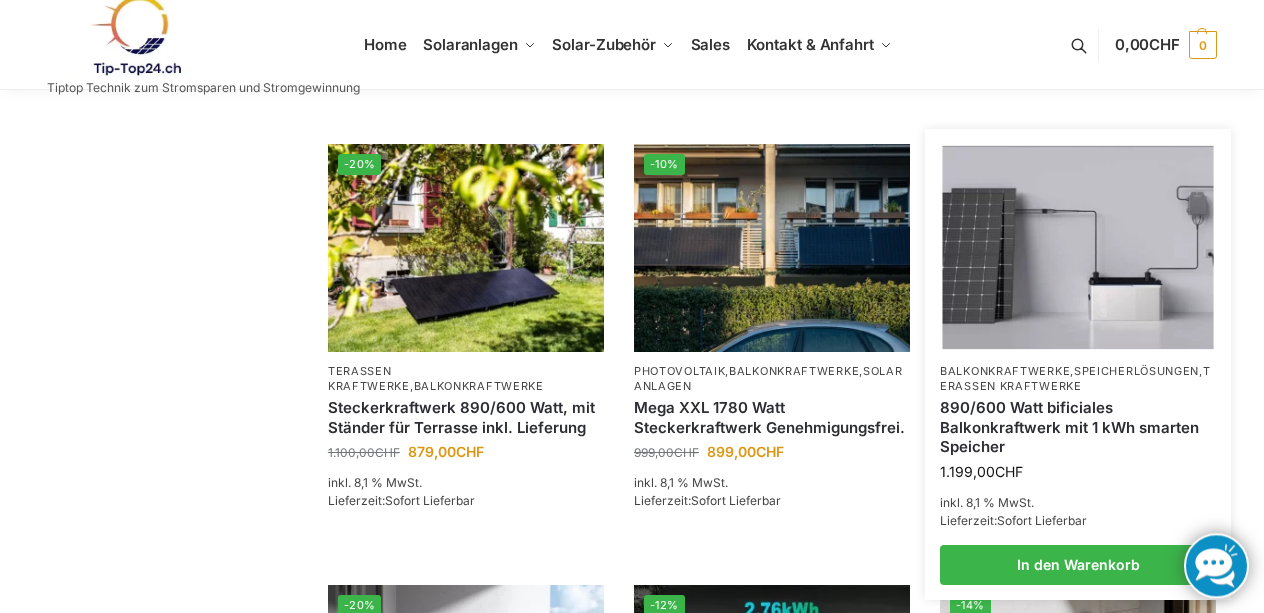 click at bounding box center (1078, 247) 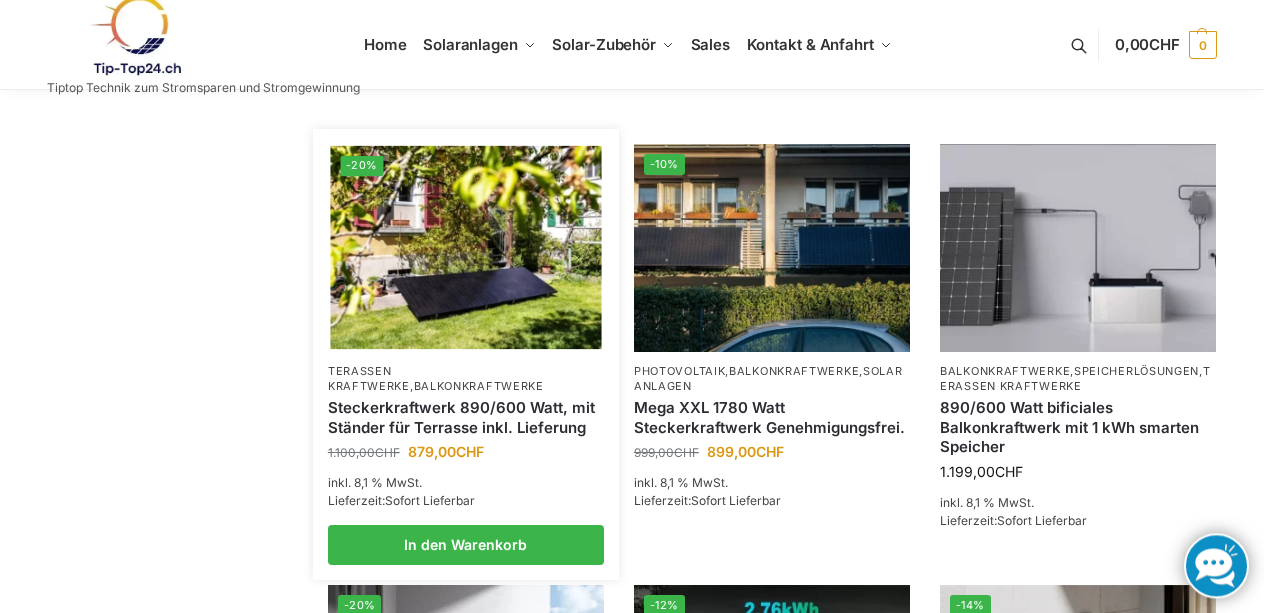 click on "Steckerkraftwerk 890/600 Watt, mit Ständer für Terrasse inkl. Lieferung" at bounding box center (466, 417) 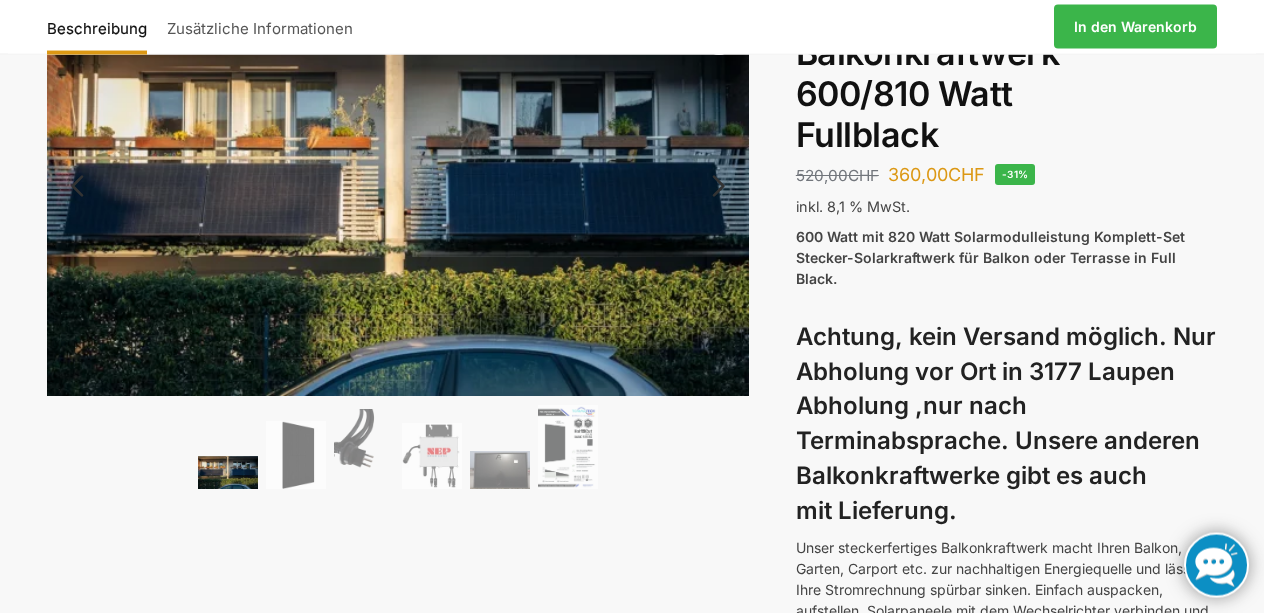 scroll, scrollTop: 102, scrollLeft: 0, axis: vertical 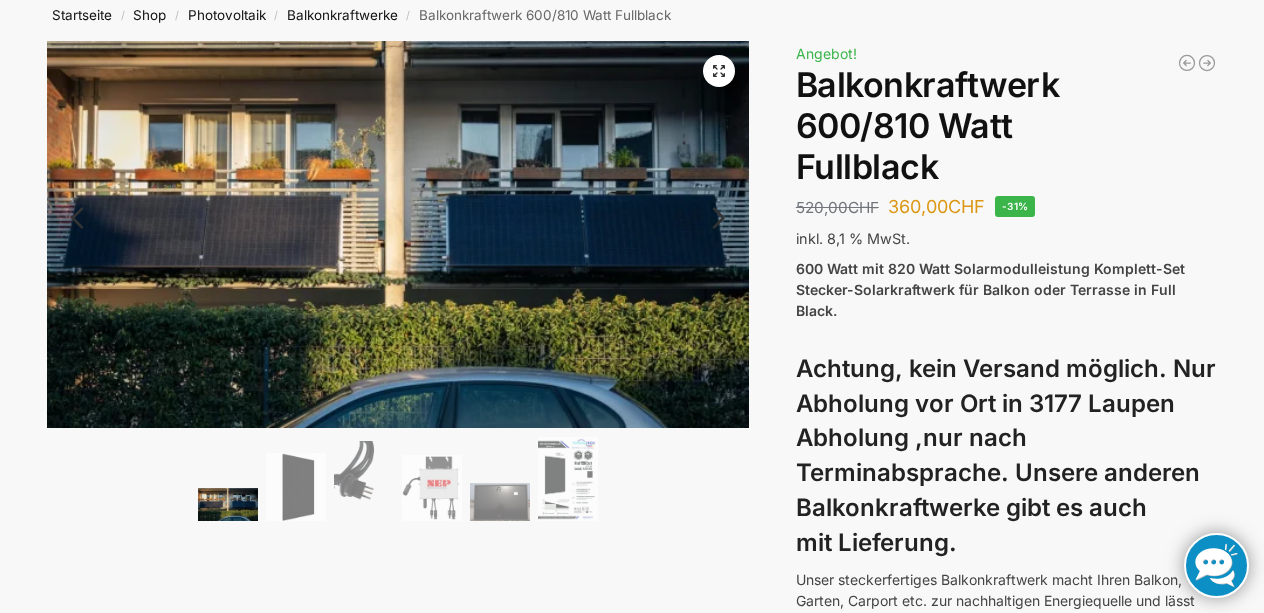 click on "Next" at bounding box center [715, 228] 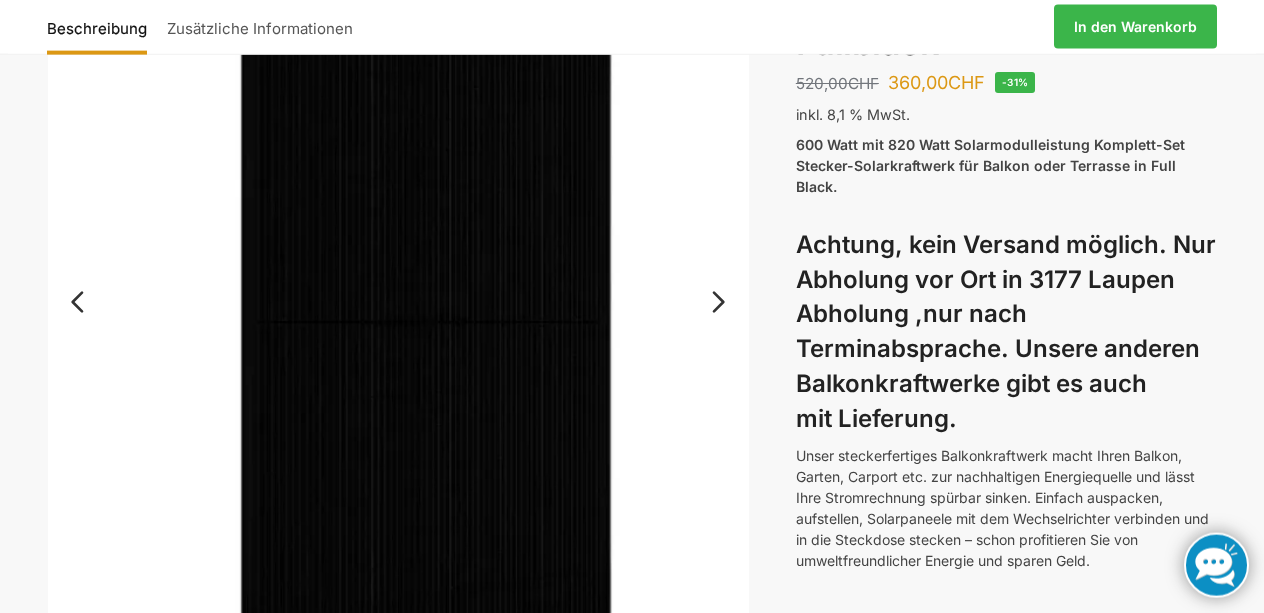 scroll, scrollTop: 204, scrollLeft: 0, axis: vertical 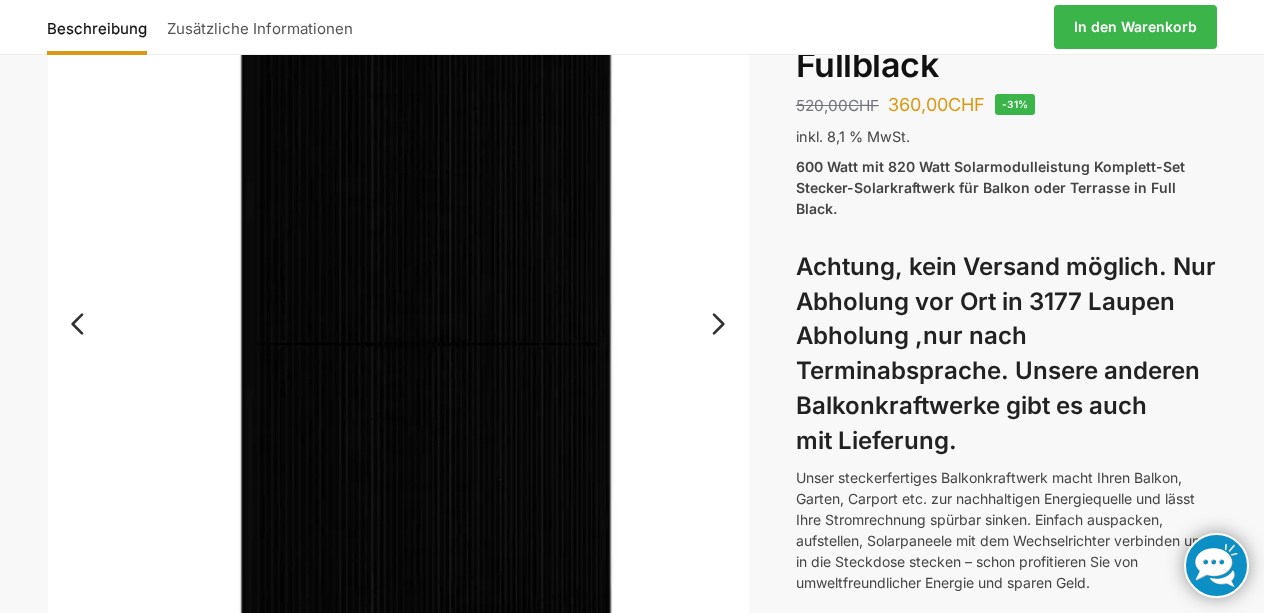 click on "Next" at bounding box center (715, 334) 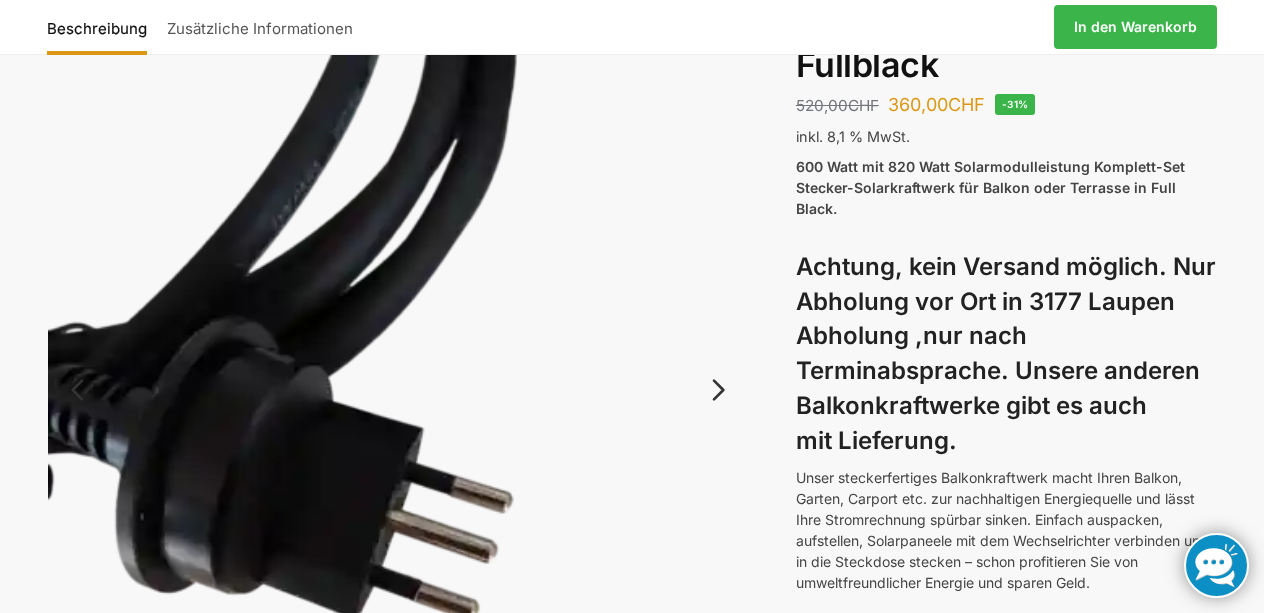 click on "Next" at bounding box center (715, 400) 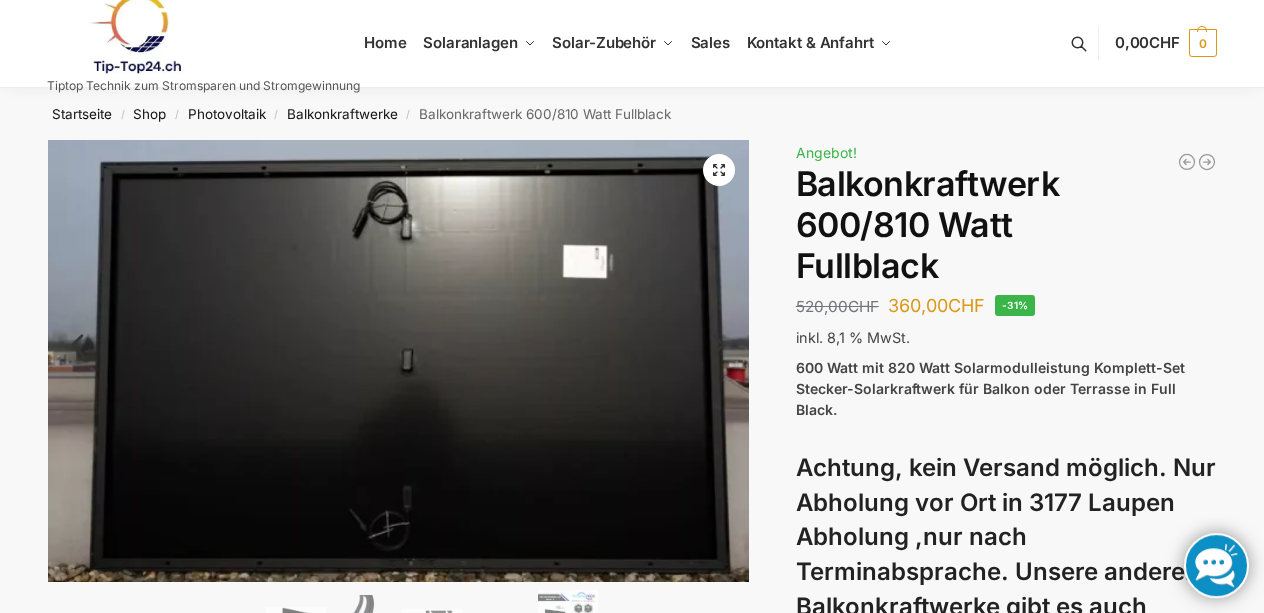 scroll, scrollTop: 0, scrollLeft: 0, axis: both 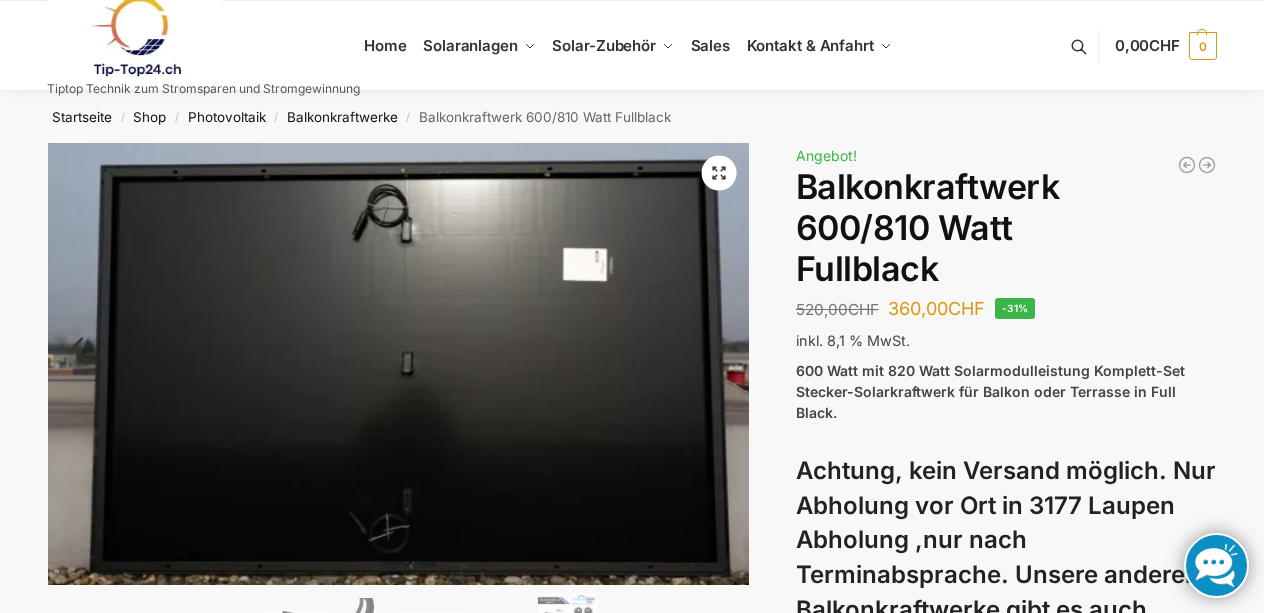 click on "🔍" at bounding box center [718, 173] 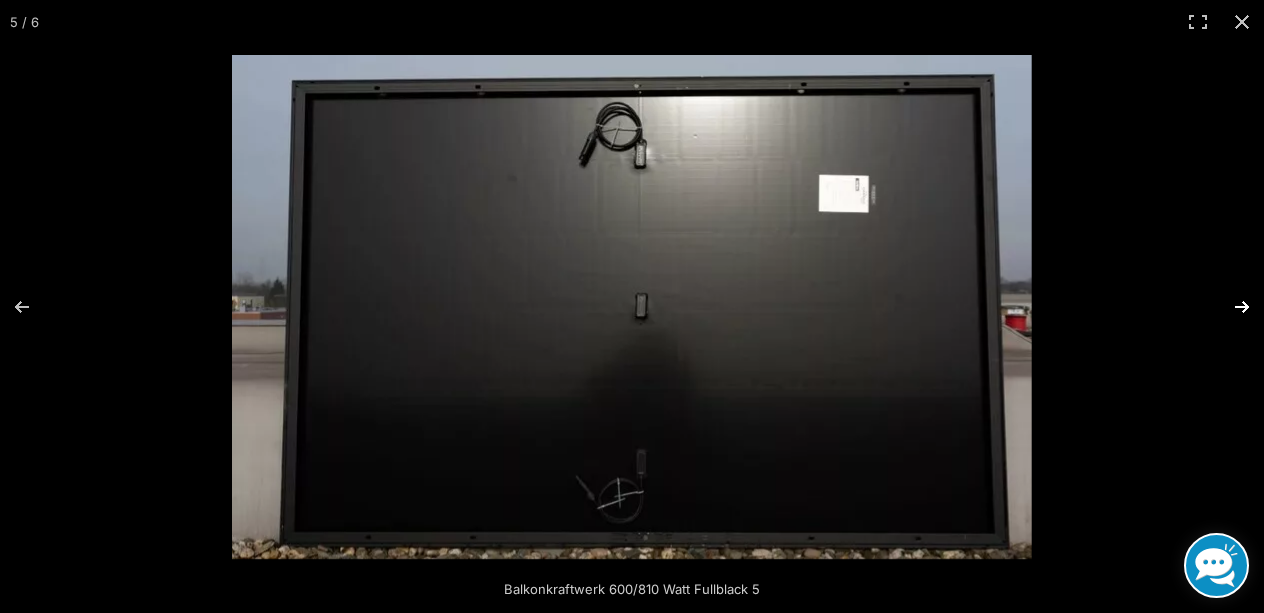click at bounding box center [1229, 307] 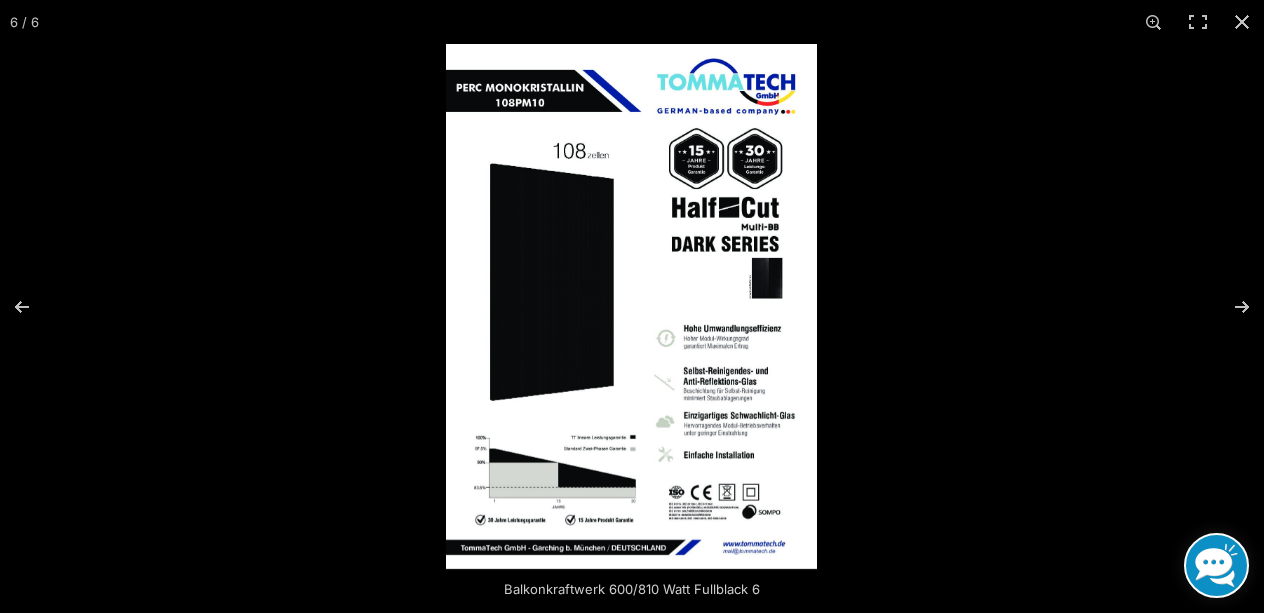 click at bounding box center (631, 306) 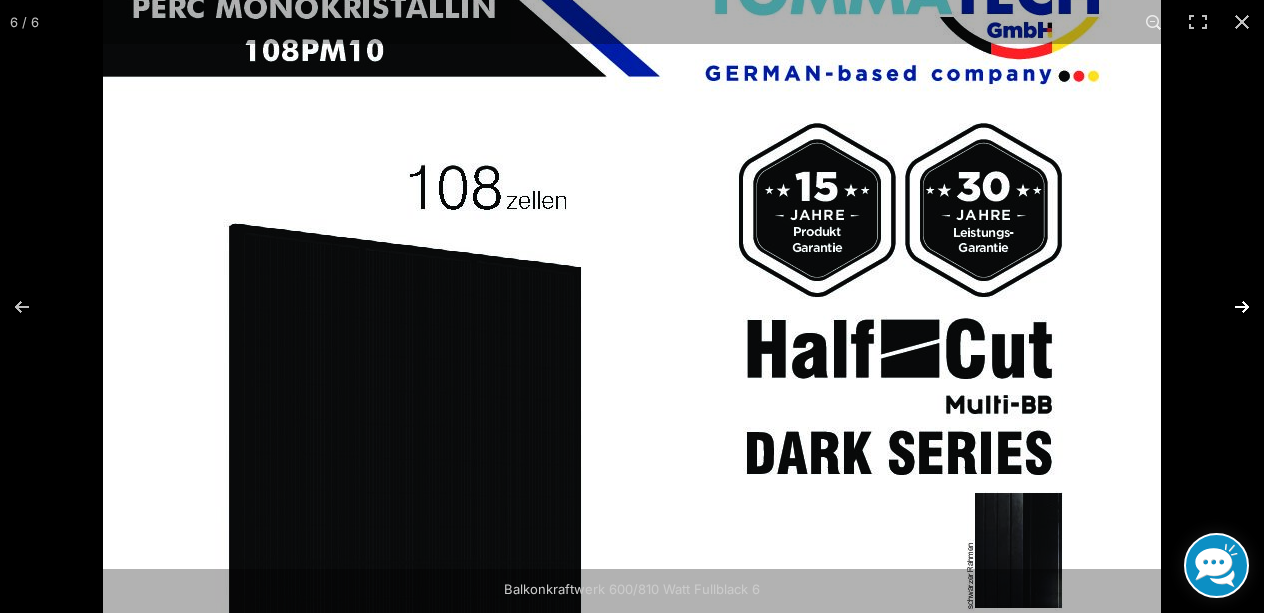 click at bounding box center [1229, 307] 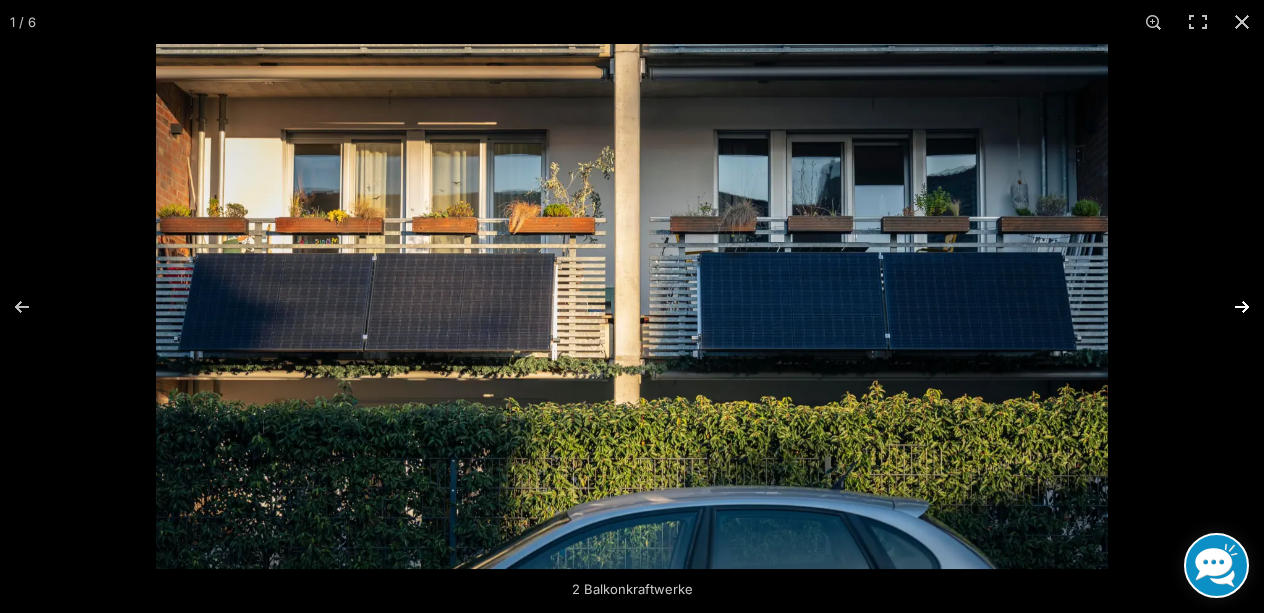 click at bounding box center (1229, 307) 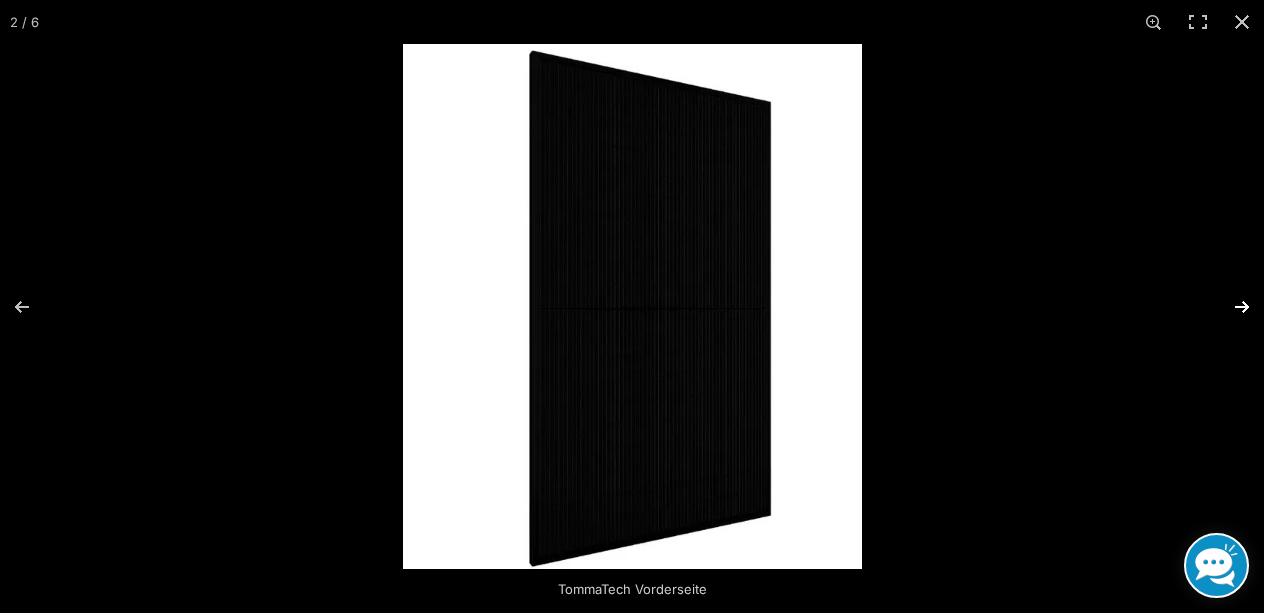 click at bounding box center (1229, 307) 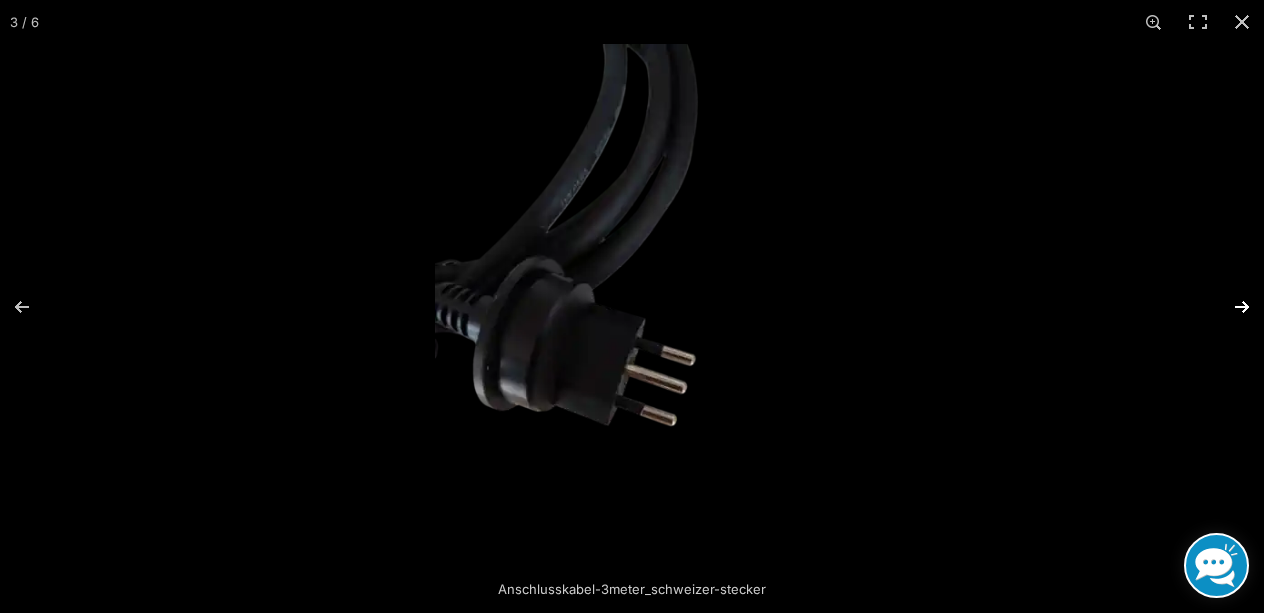 click at bounding box center (1229, 307) 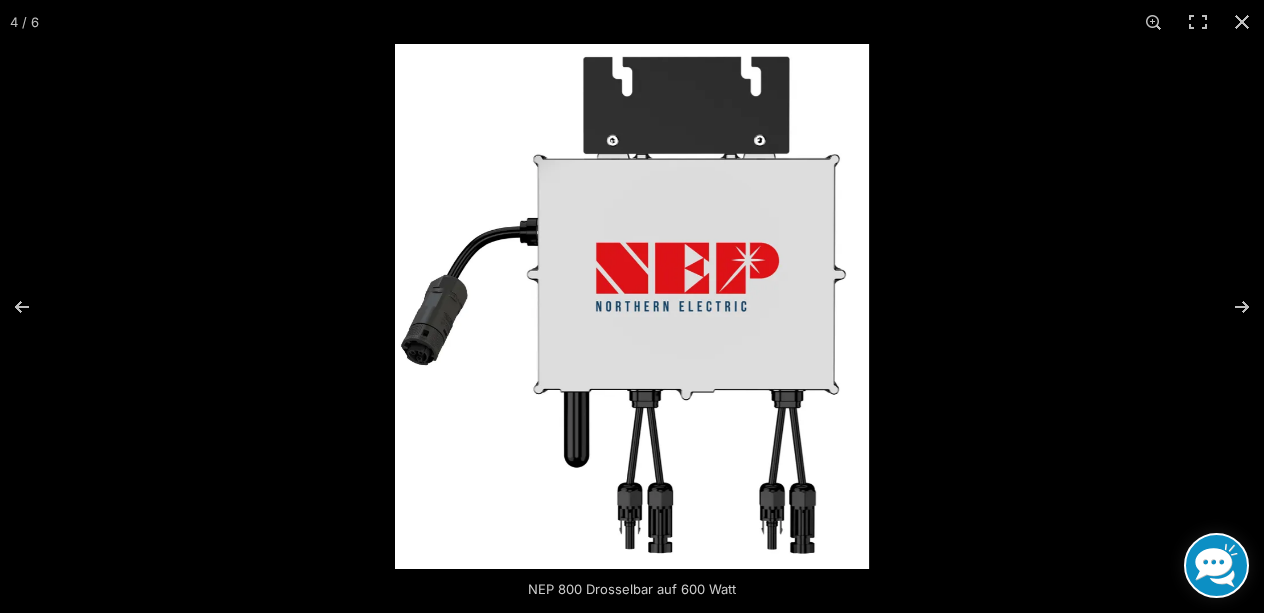 click at bounding box center [632, 306] 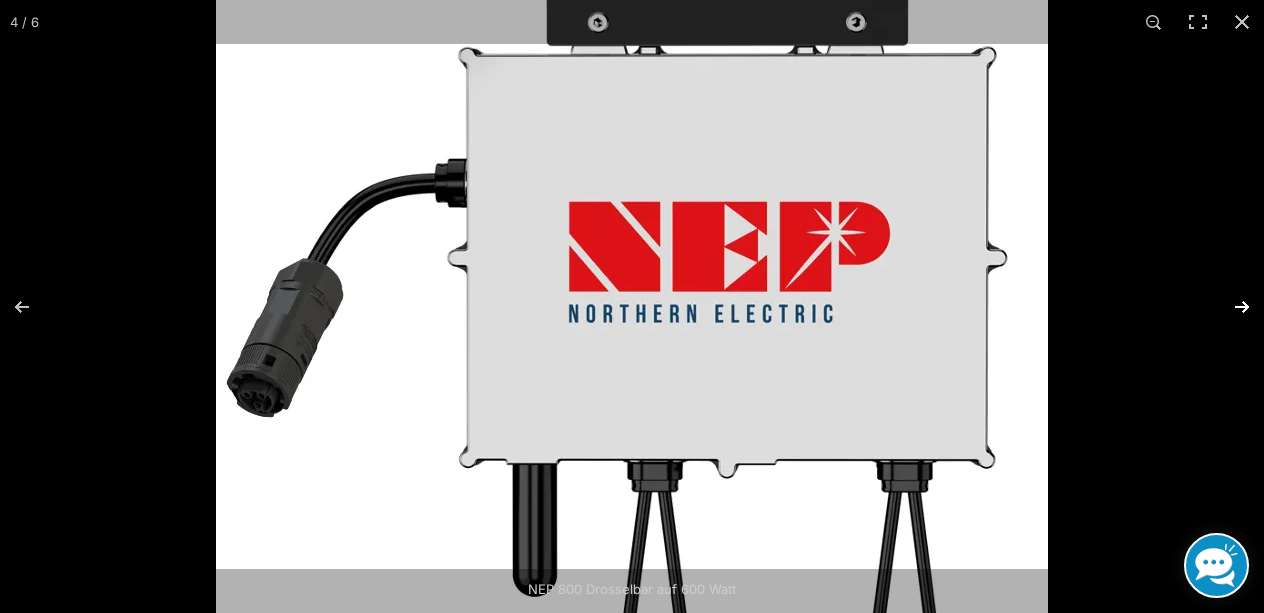 click at bounding box center [1229, 307] 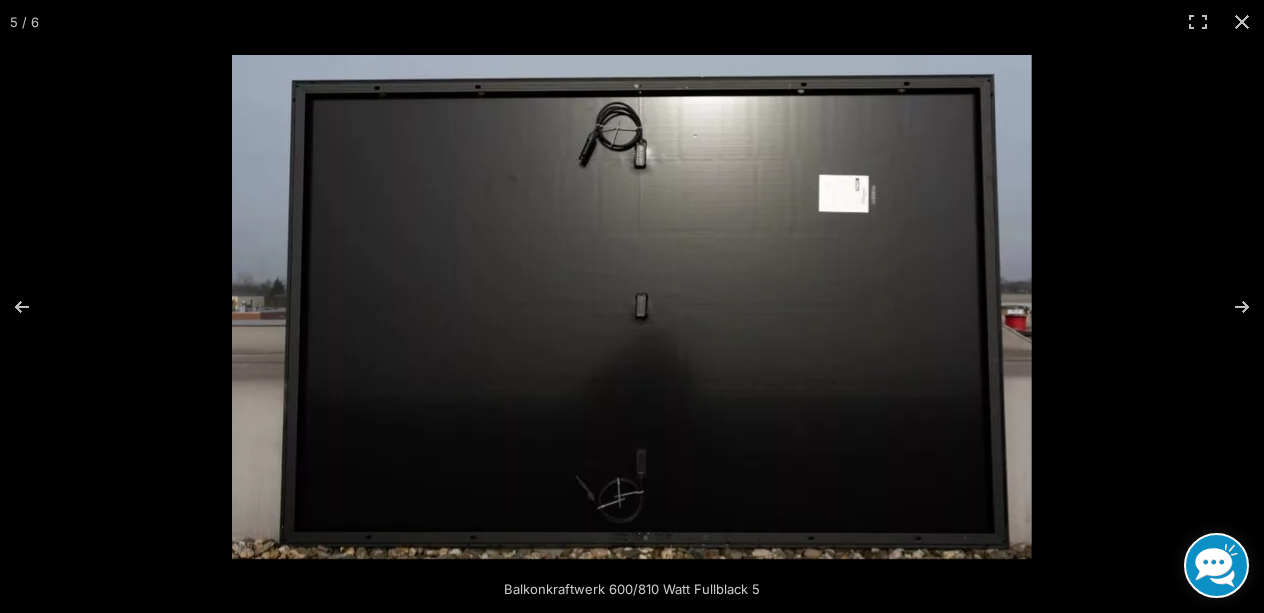 click at bounding box center (632, 307) 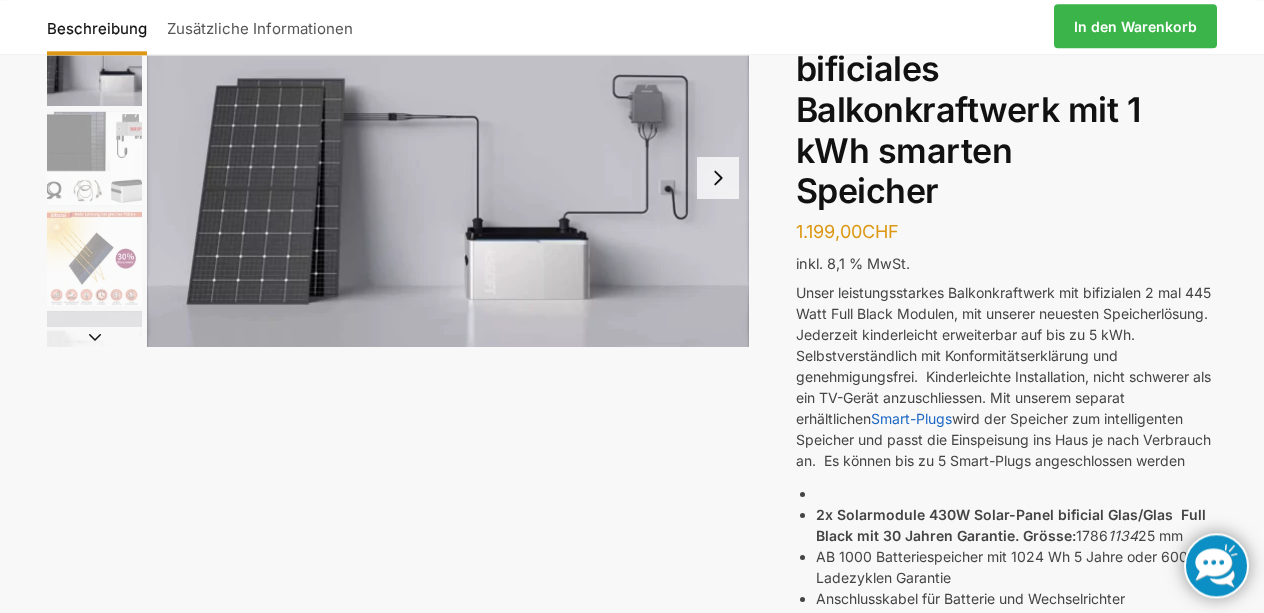 scroll, scrollTop: 102, scrollLeft: 0, axis: vertical 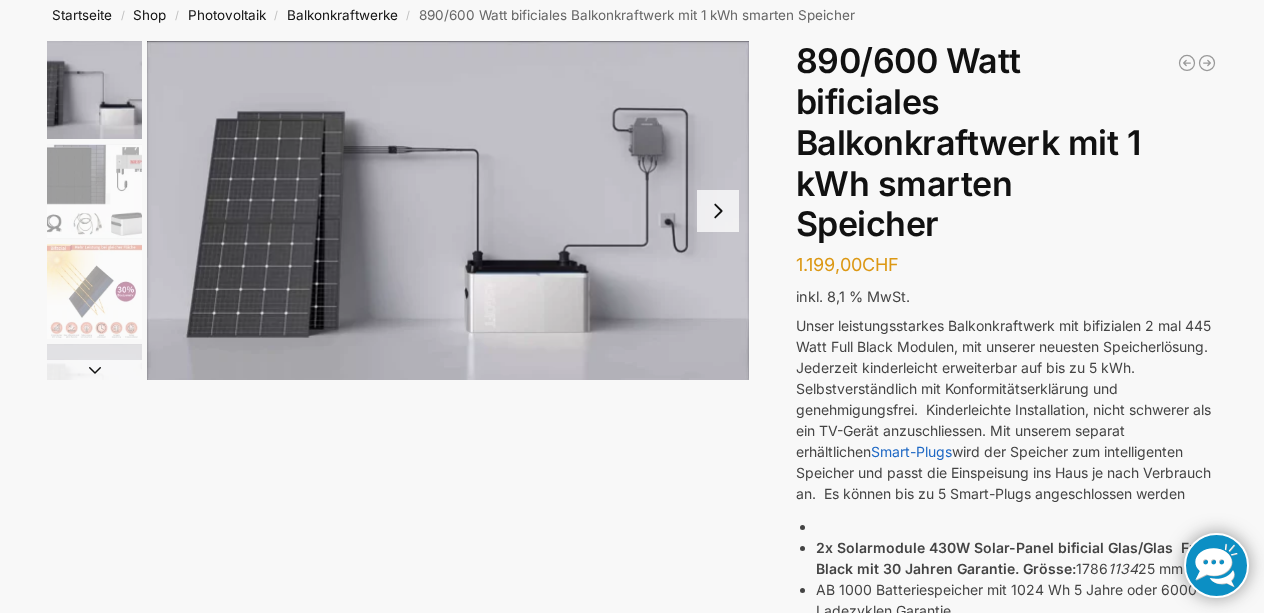 click at bounding box center (448, 210) 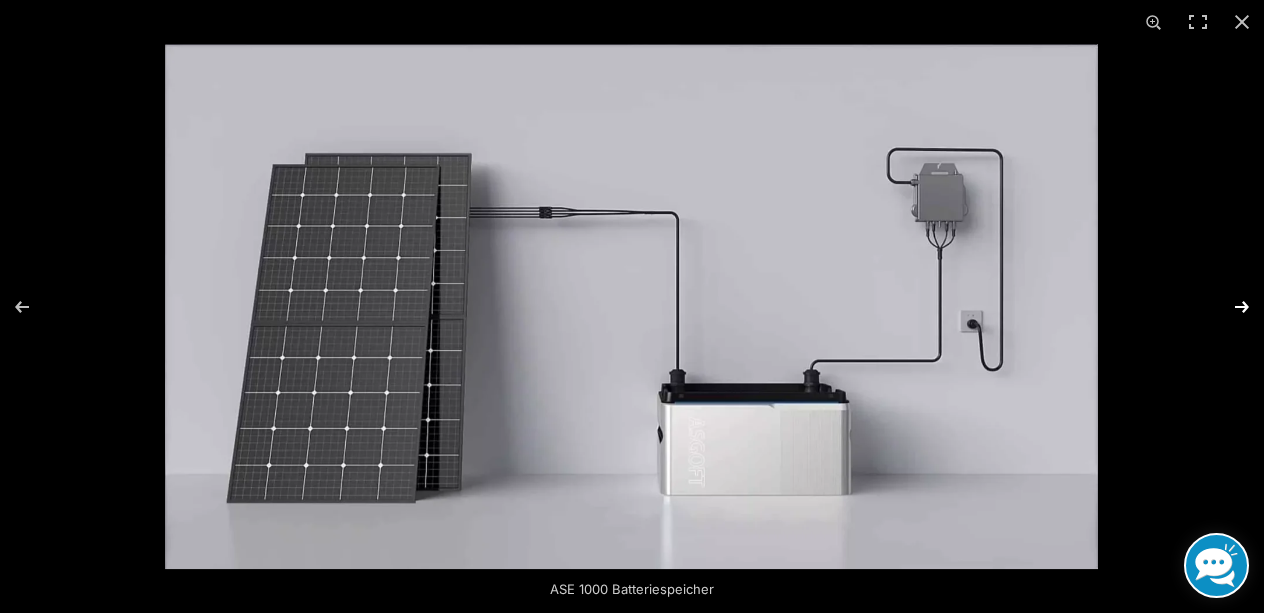 click at bounding box center [1229, 307] 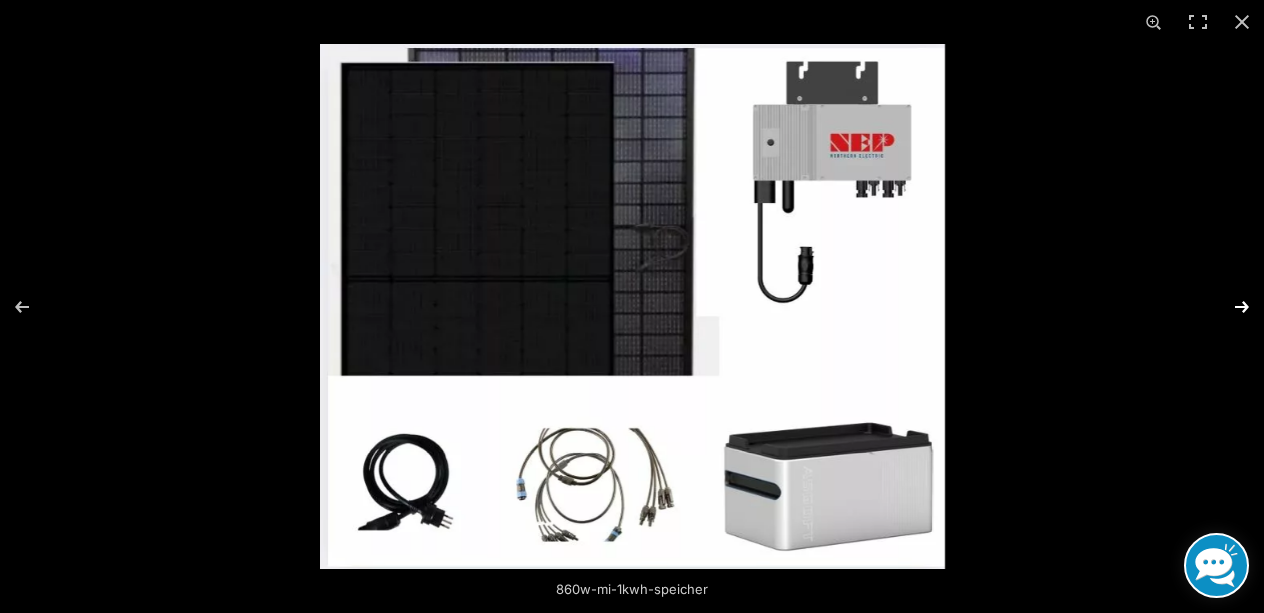 click at bounding box center [1229, 307] 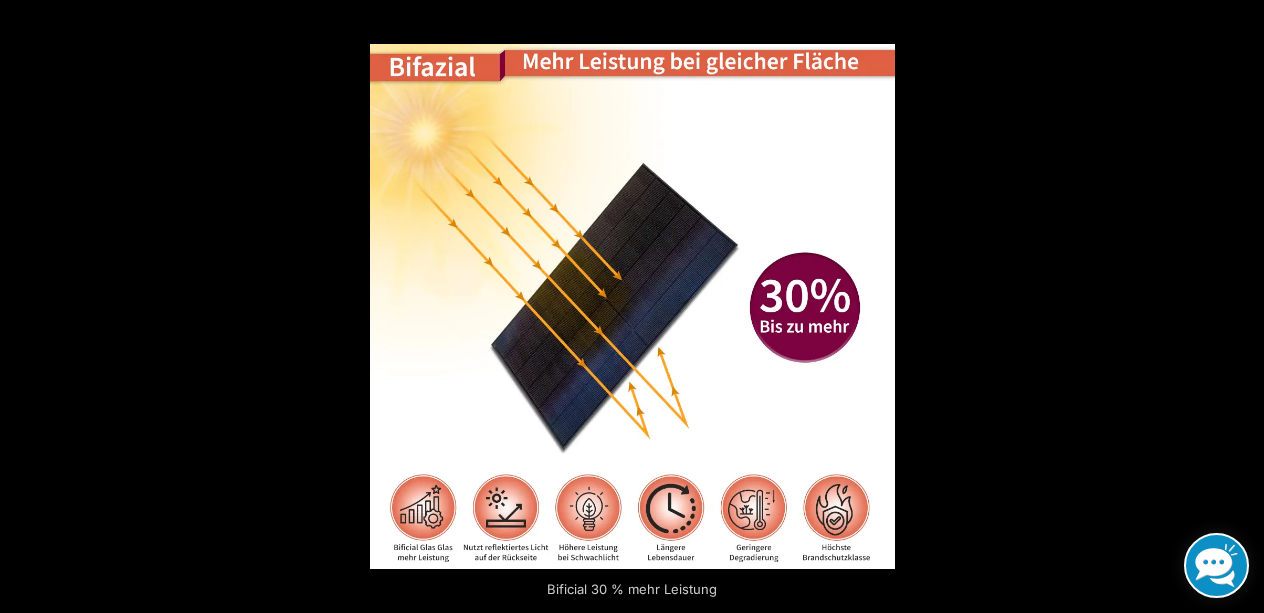 click at bounding box center [1229, 307] 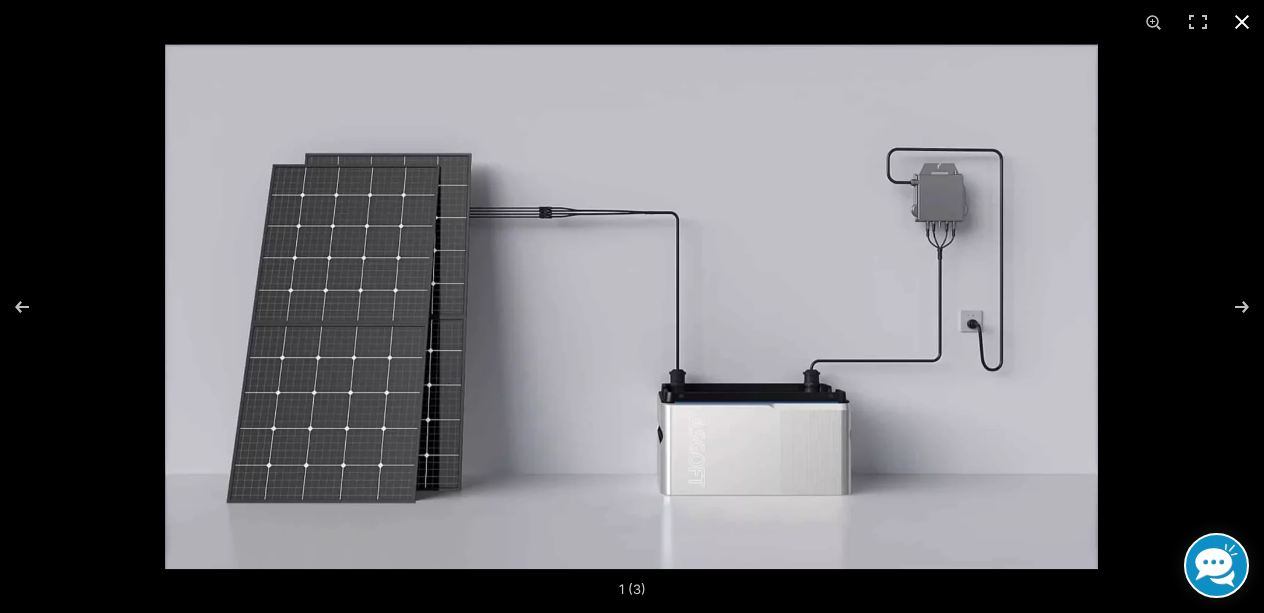 click at bounding box center (1242, 22) 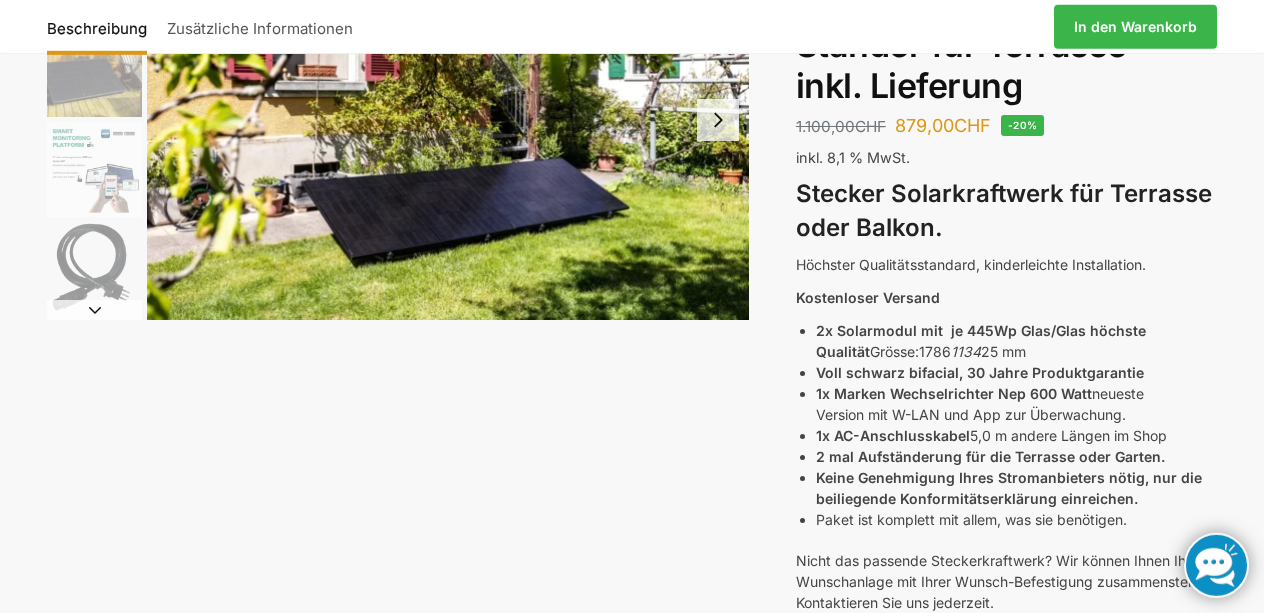 scroll, scrollTop: 204, scrollLeft: 0, axis: vertical 